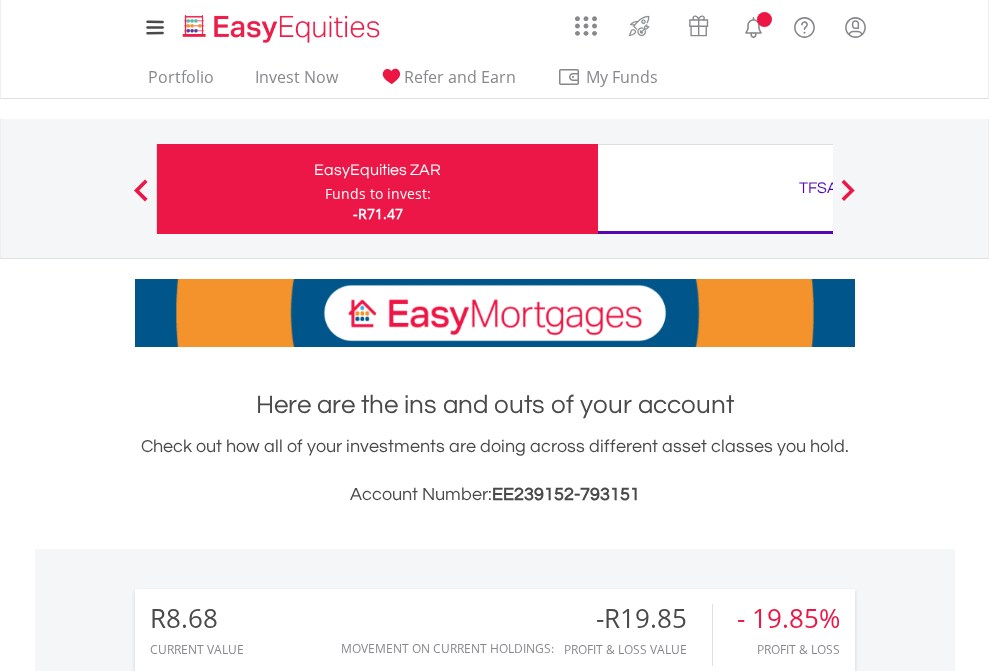 scroll, scrollTop: 0, scrollLeft: 0, axis: both 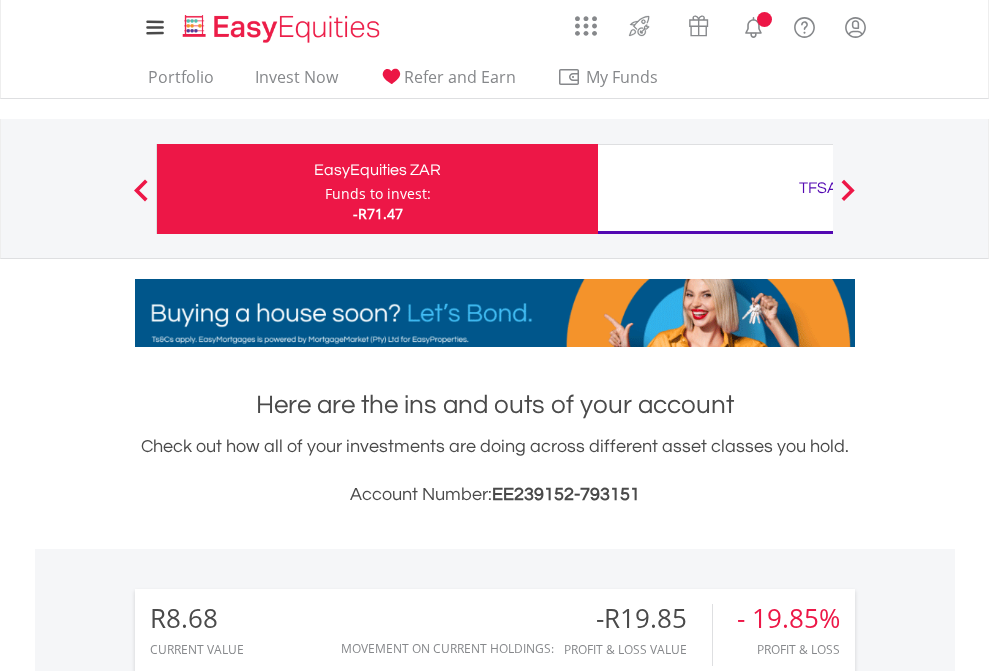 click on "Funds to invest:" at bounding box center (378, 194) 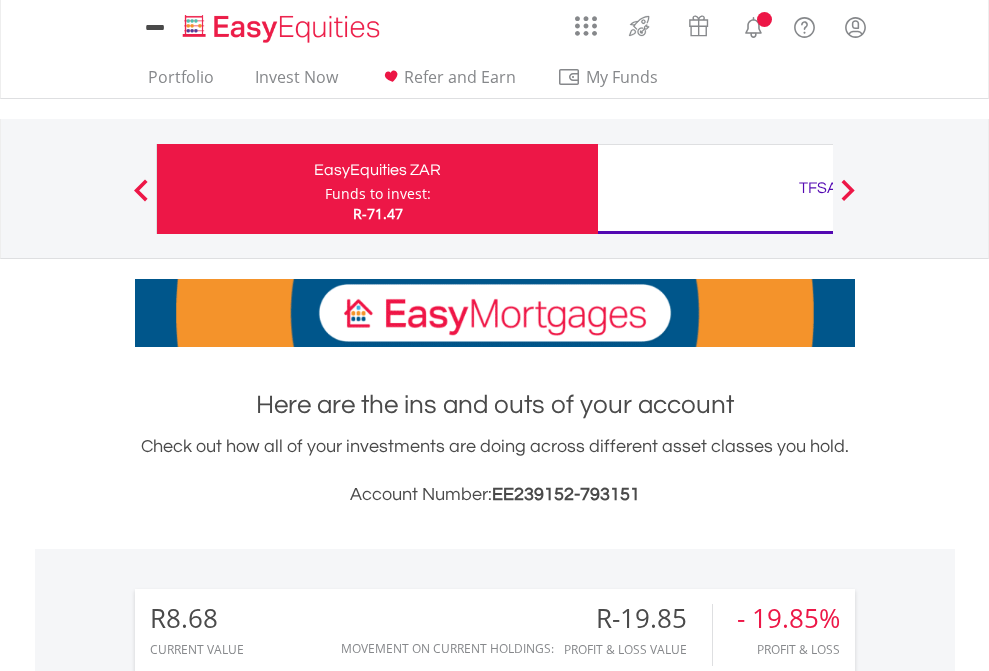 scroll, scrollTop: 0, scrollLeft: 0, axis: both 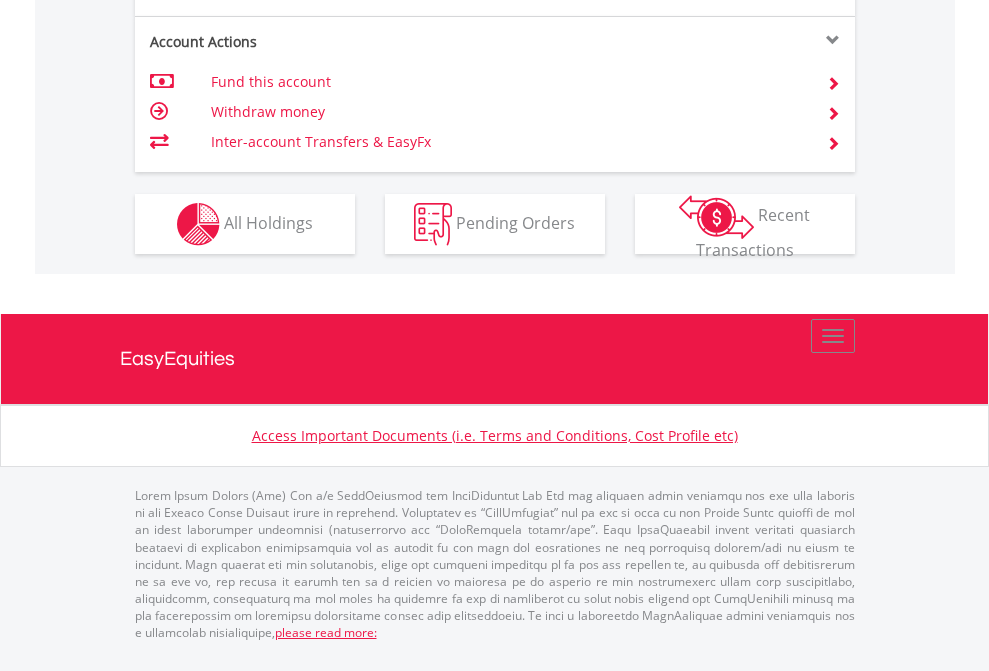 click on "Investment types" at bounding box center (706, -337) 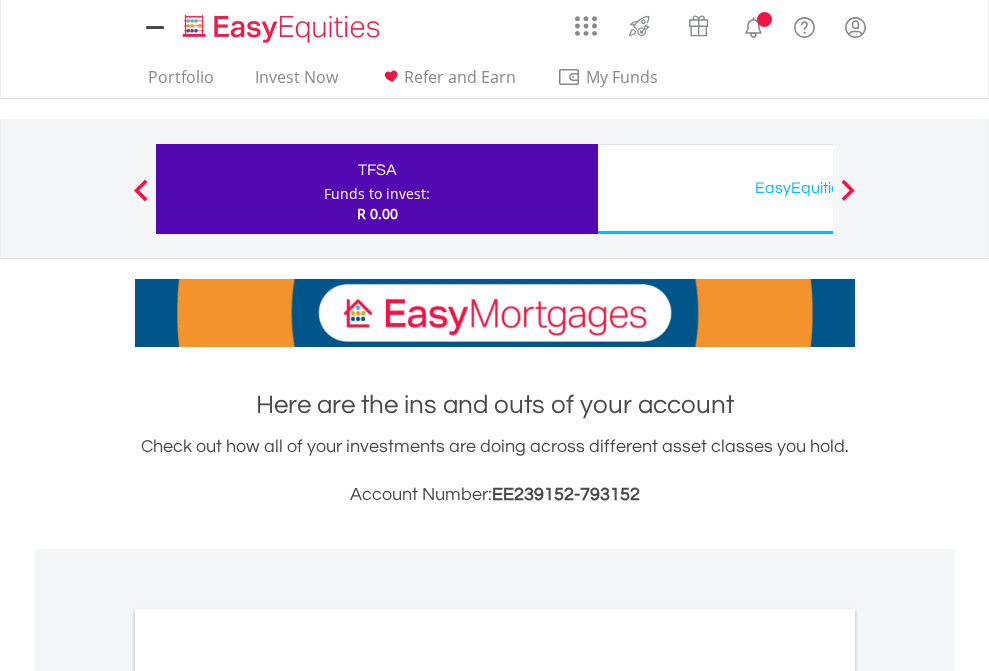 scroll, scrollTop: 0, scrollLeft: 0, axis: both 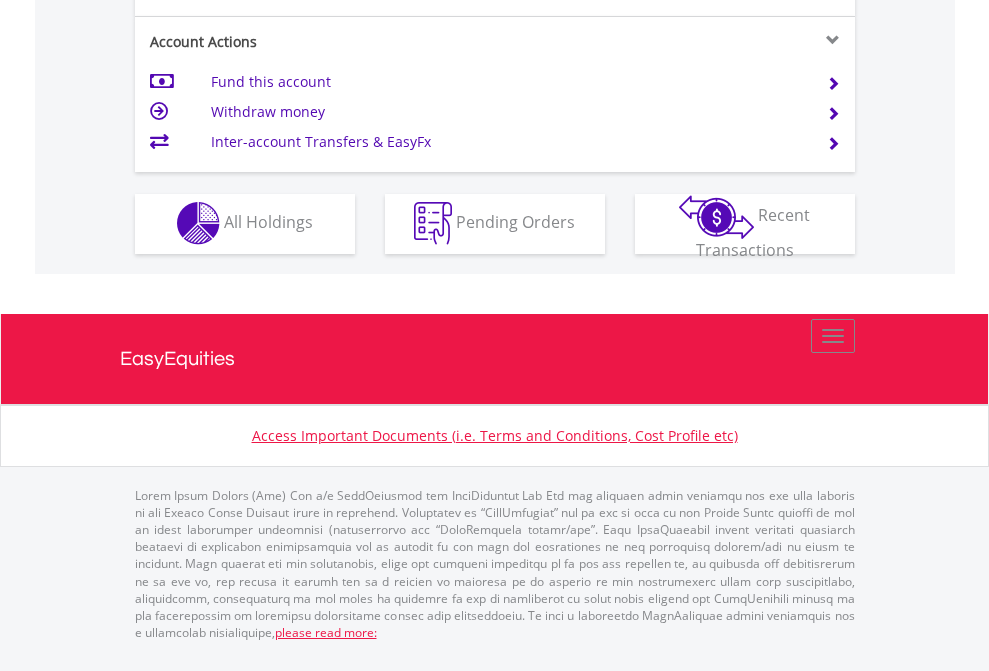 click on "Investment types" at bounding box center (706, -353) 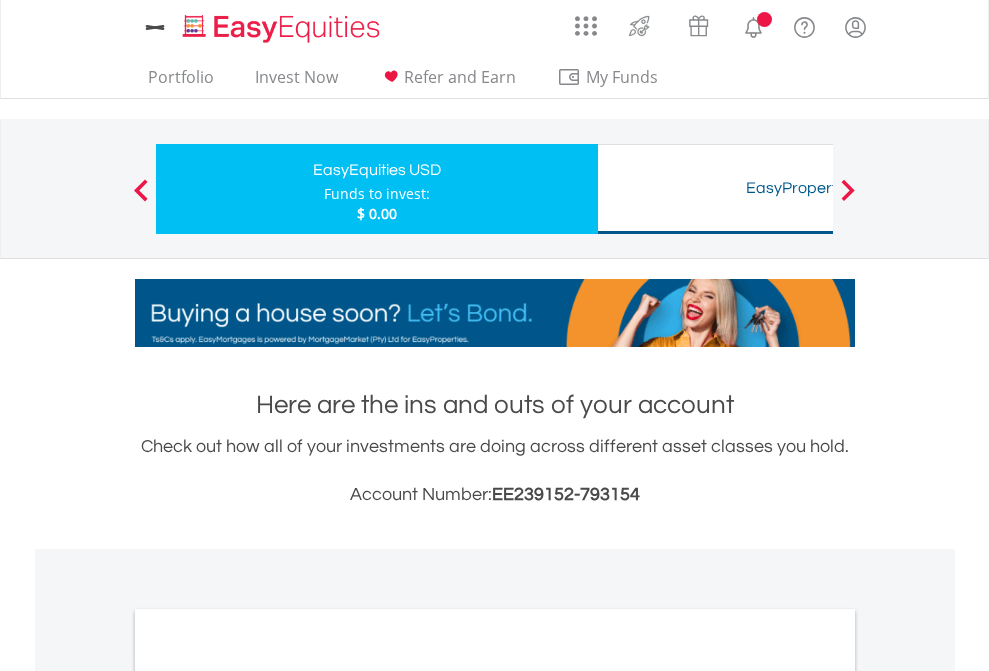 scroll, scrollTop: 0, scrollLeft: 0, axis: both 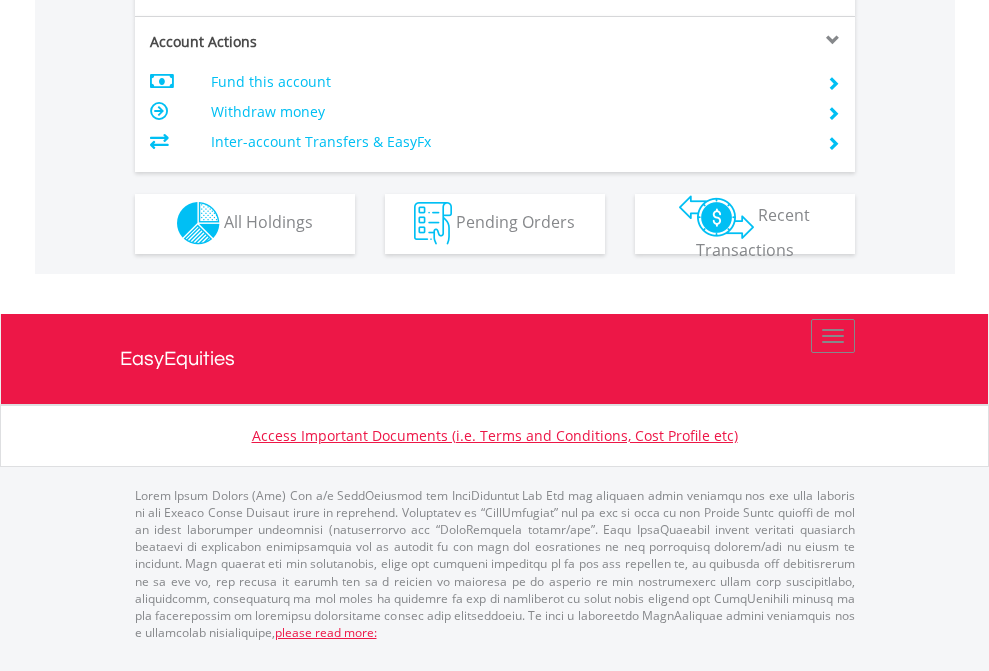 click on "Investment types" at bounding box center (706, -353) 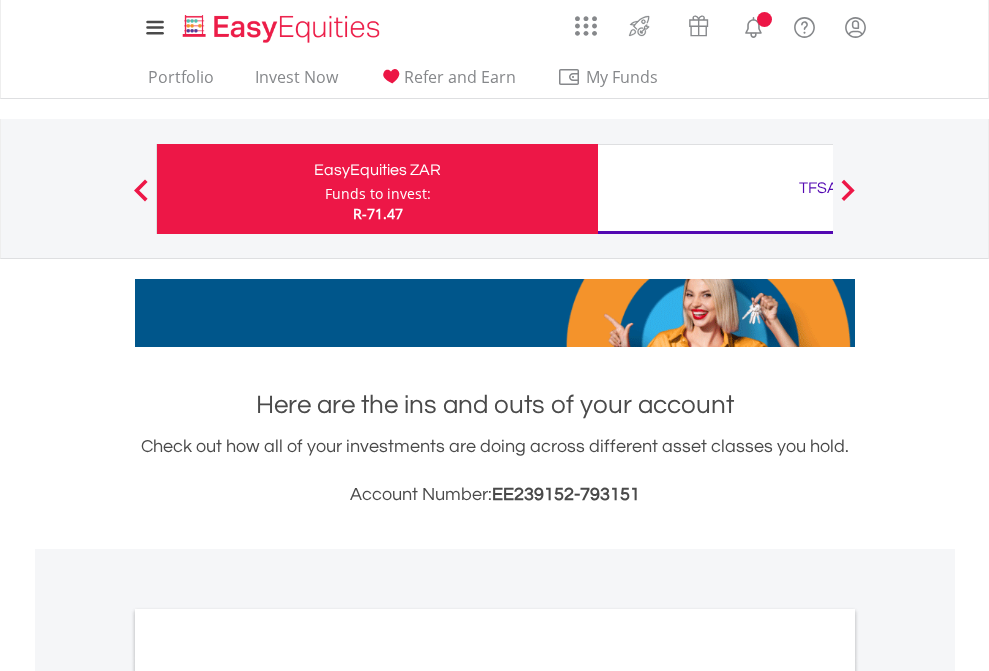 scroll, scrollTop: 0, scrollLeft: 0, axis: both 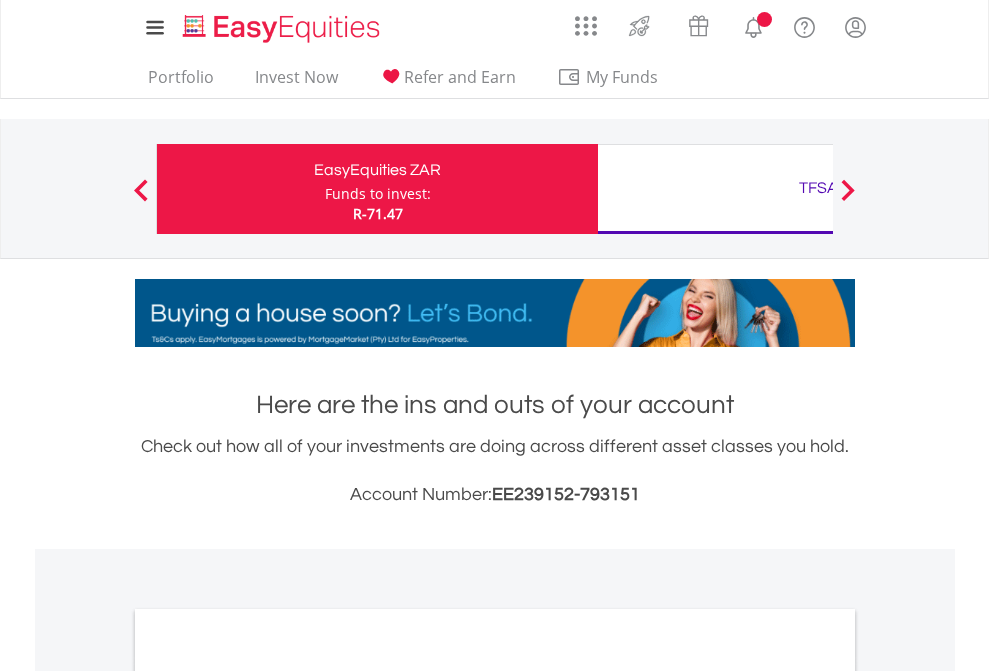 click on "All Holdings" at bounding box center [268, 1096] 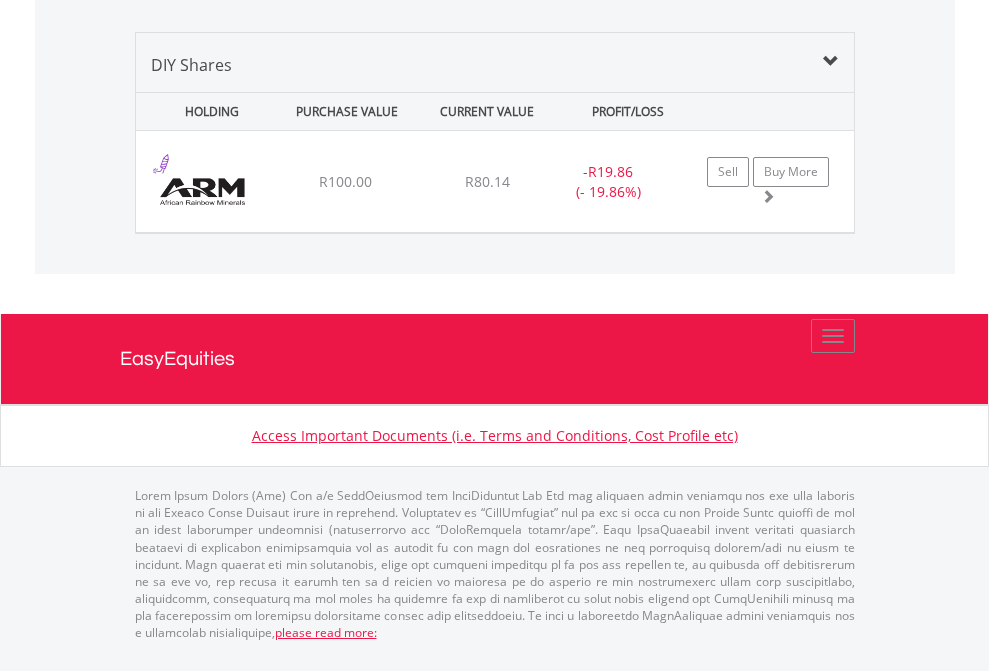 click on "TFSA" at bounding box center (818, -968) 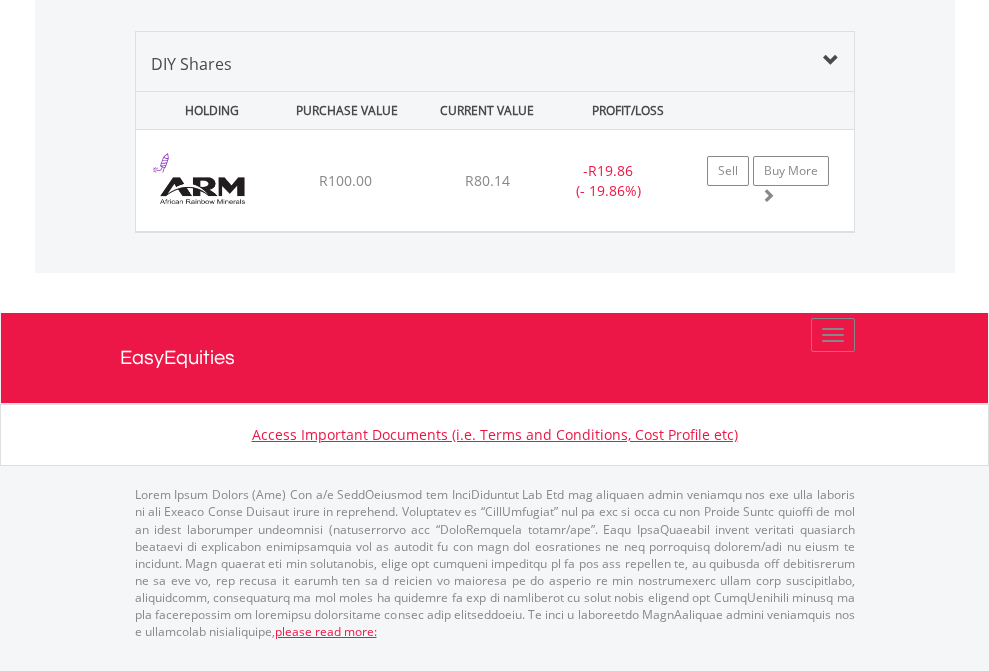 scroll, scrollTop: 144, scrollLeft: 0, axis: vertical 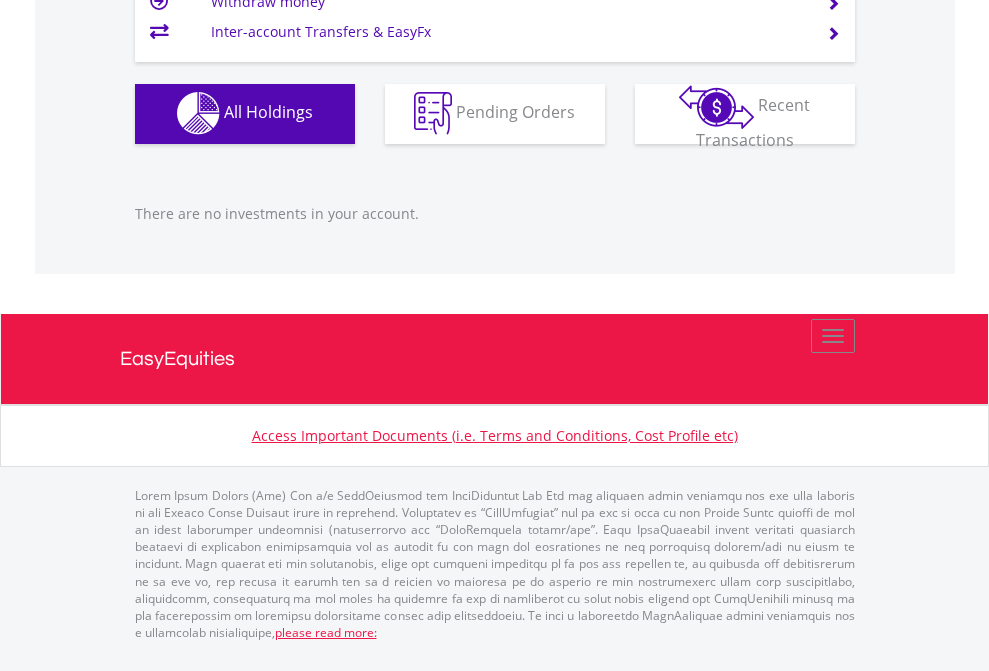 click on "EasyEquities USD" at bounding box center [818, -1142] 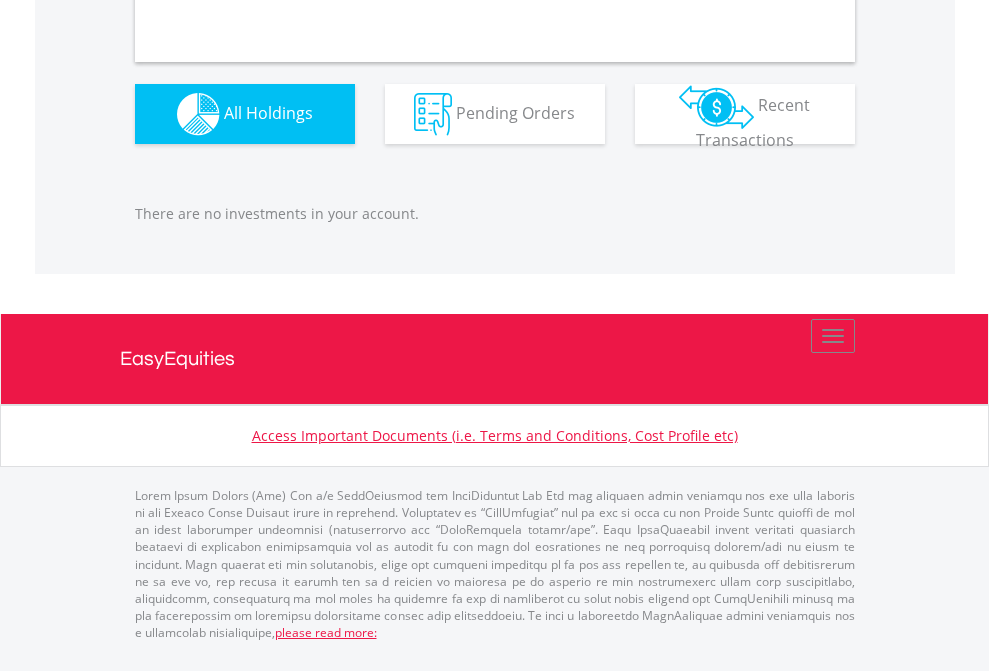 scroll, scrollTop: 1980, scrollLeft: 0, axis: vertical 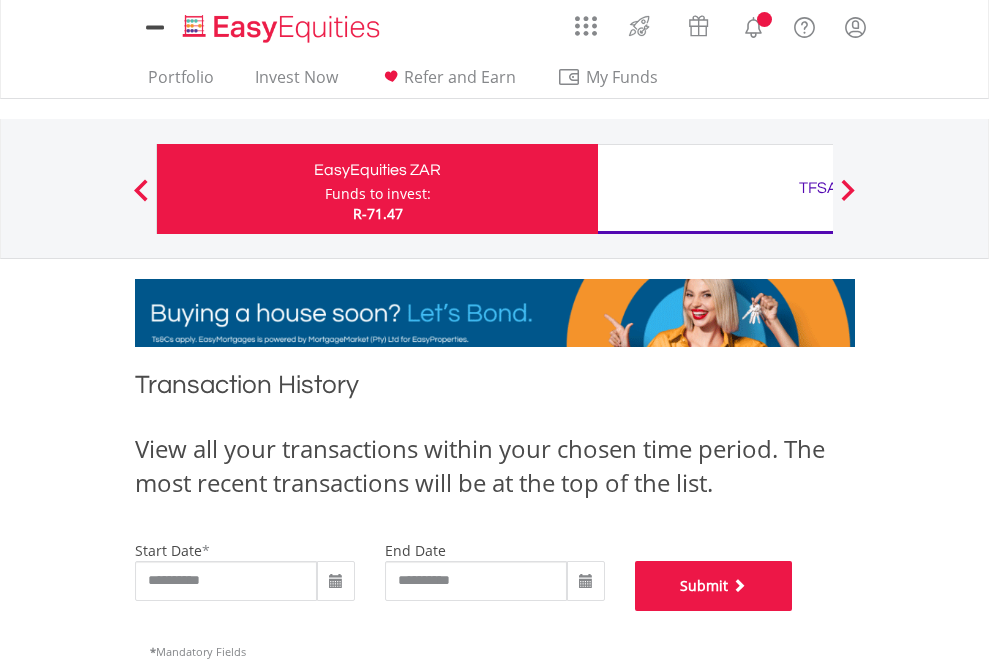 click on "Submit" at bounding box center (714, 586) 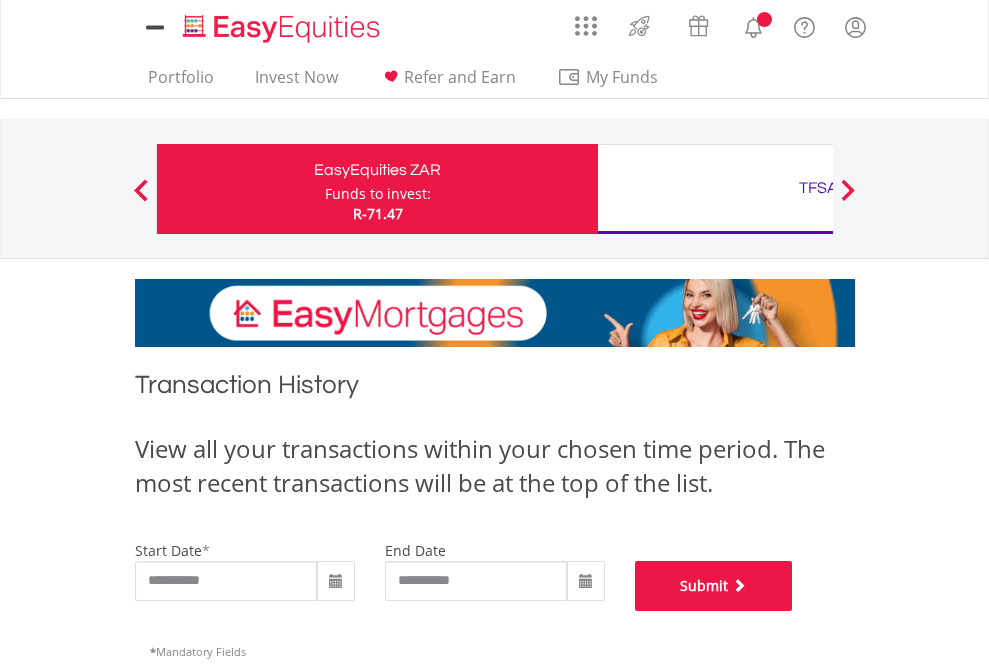 scroll, scrollTop: 811, scrollLeft: 0, axis: vertical 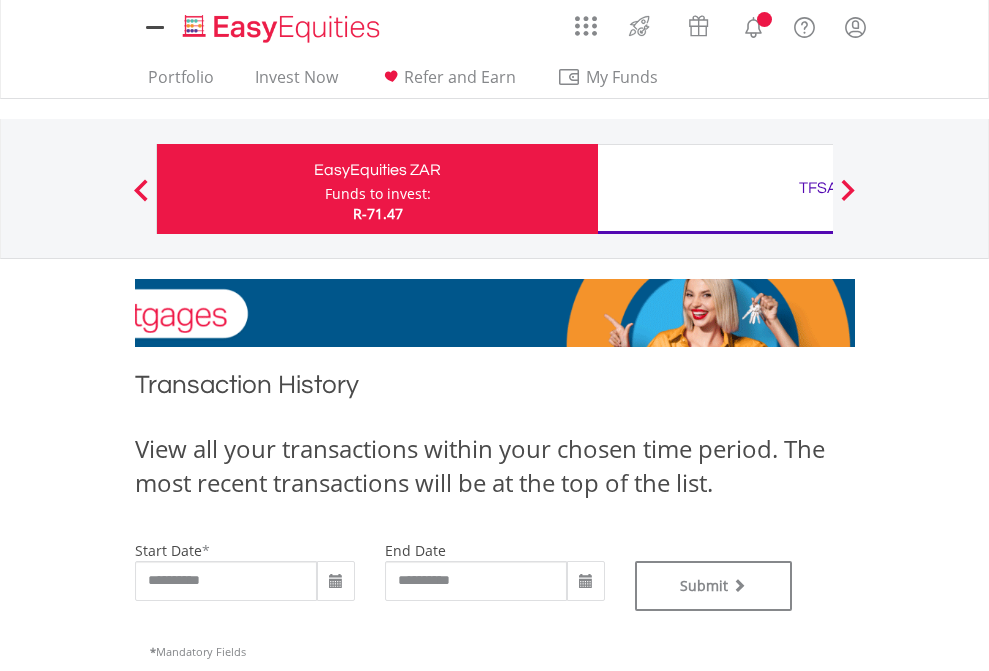 click on "TFSA" at bounding box center [818, 188] 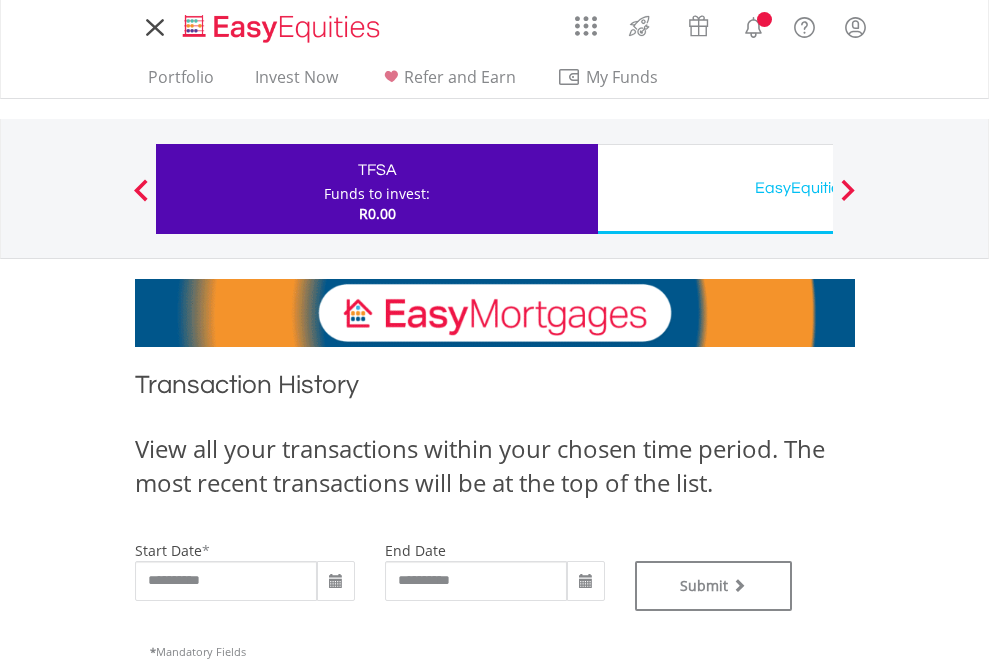 scroll, scrollTop: 0, scrollLeft: 0, axis: both 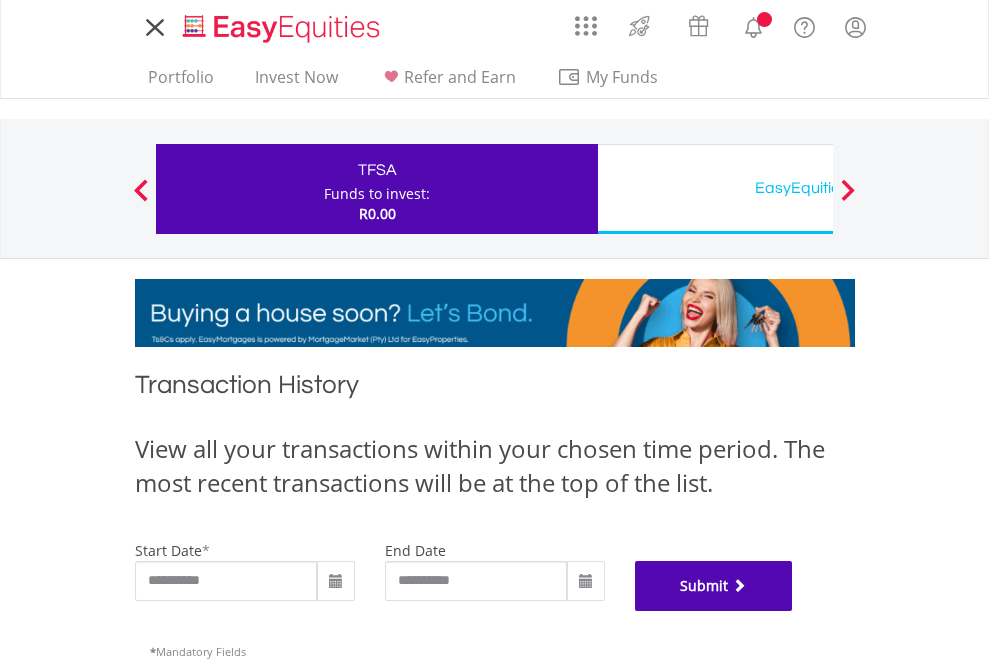click on "Submit" at bounding box center (714, 586) 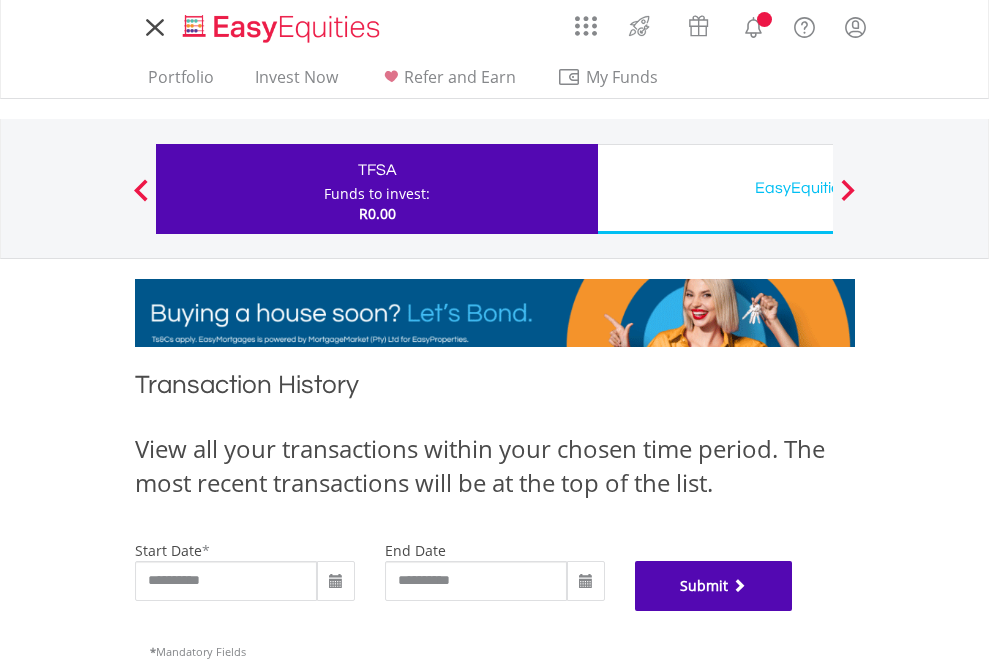 scroll, scrollTop: 811, scrollLeft: 0, axis: vertical 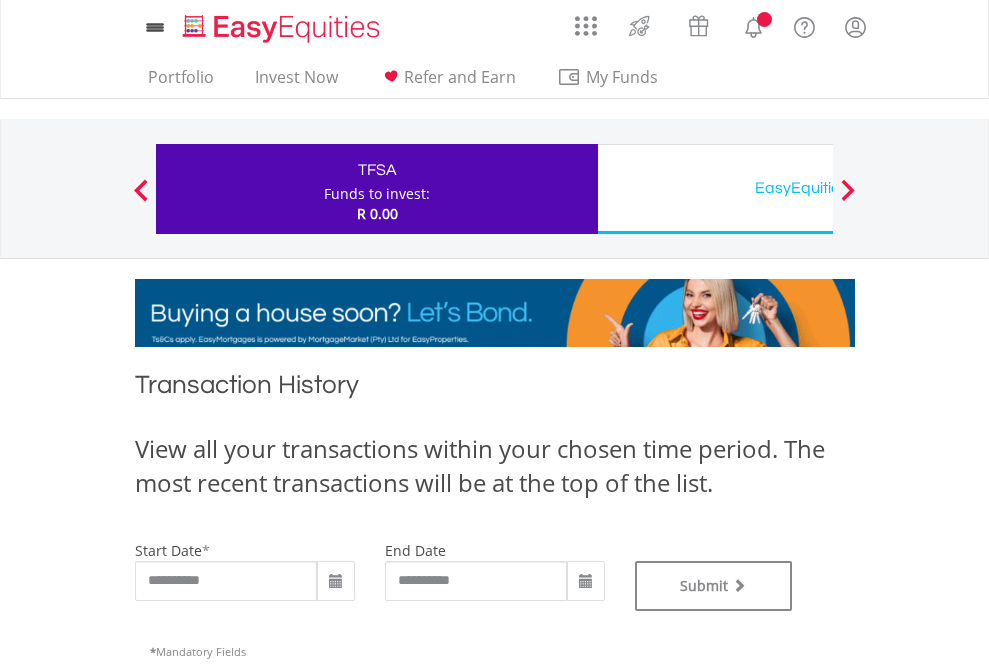 click on "EasyEquities USD" at bounding box center [818, 188] 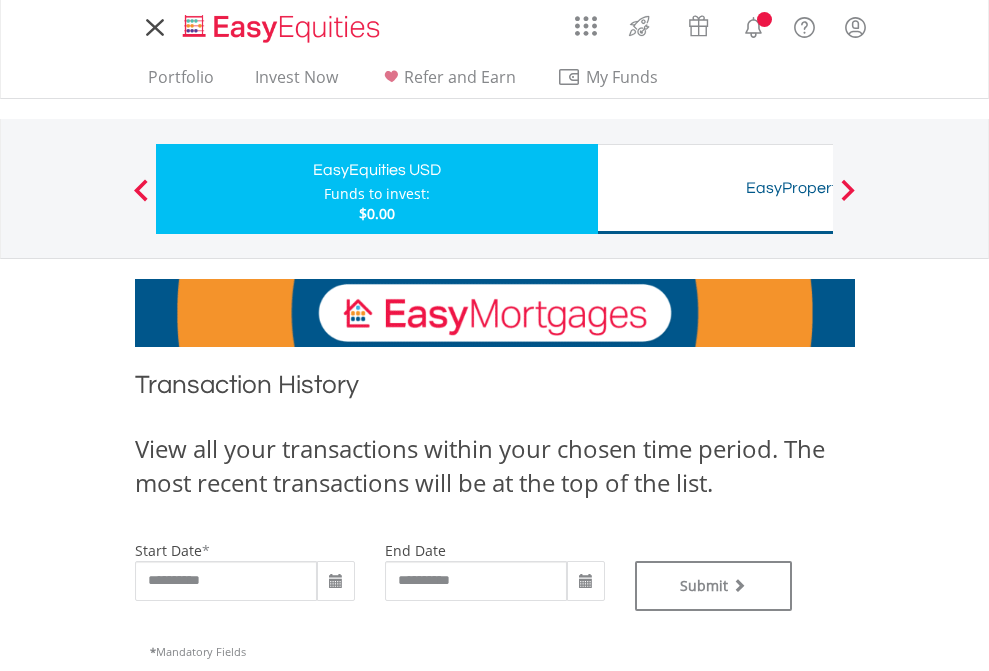 scroll, scrollTop: 0, scrollLeft: 0, axis: both 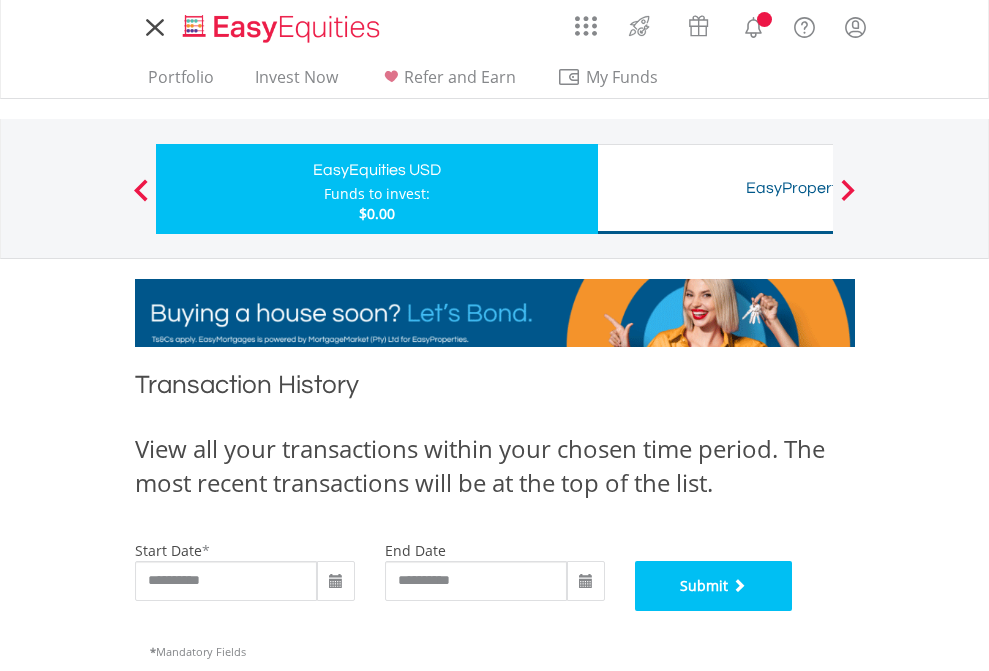 click on "Submit" at bounding box center (714, 586) 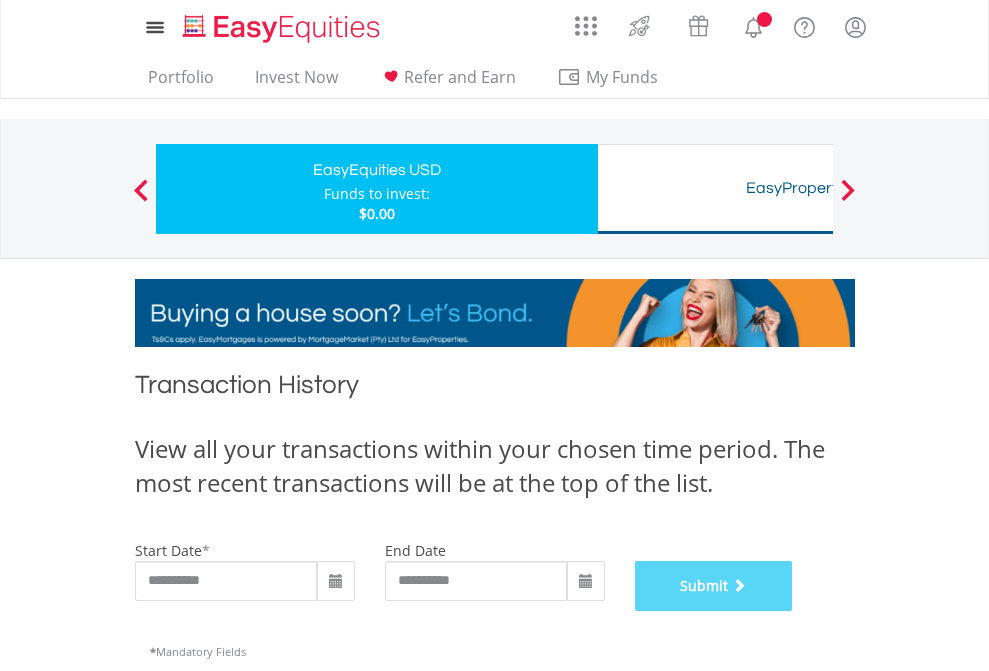 scroll, scrollTop: 811, scrollLeft: 0, axis: vertical 